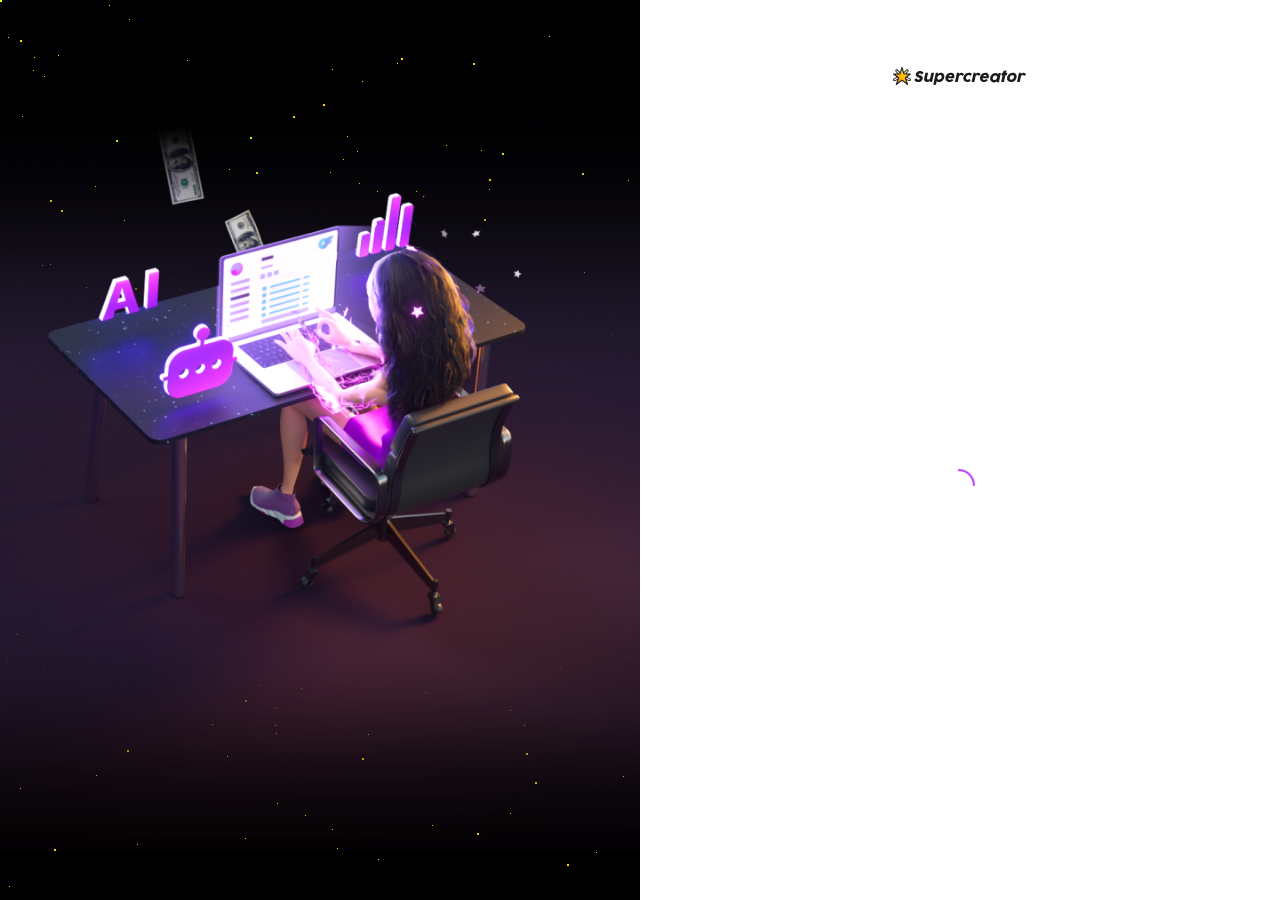 scroll, scrollTop: 0, scrollLeft: 0, axis: both 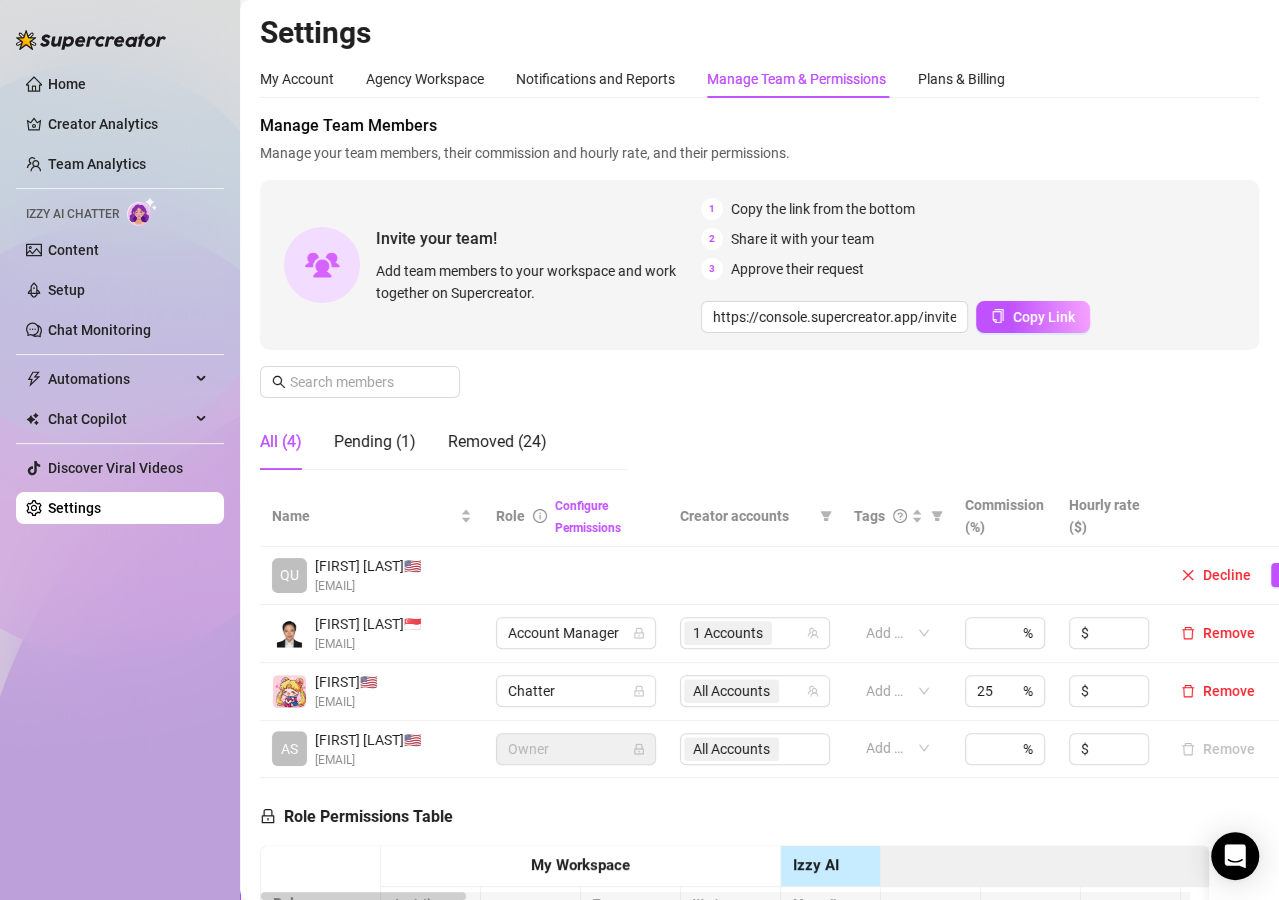 click on "Settings" at bounding box center [74, 508] 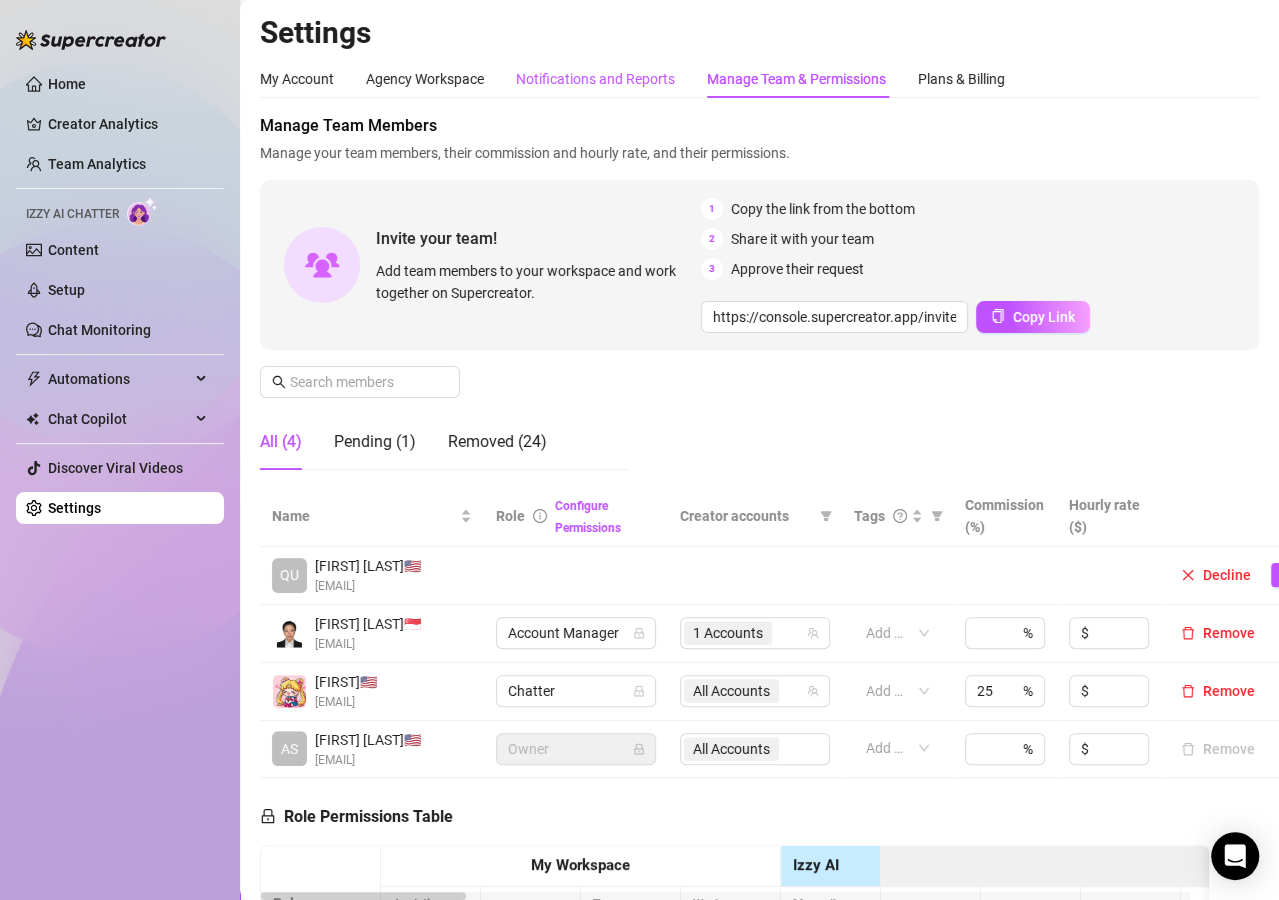 click on "Notifications and Reports" at bounding box center (595, 79) 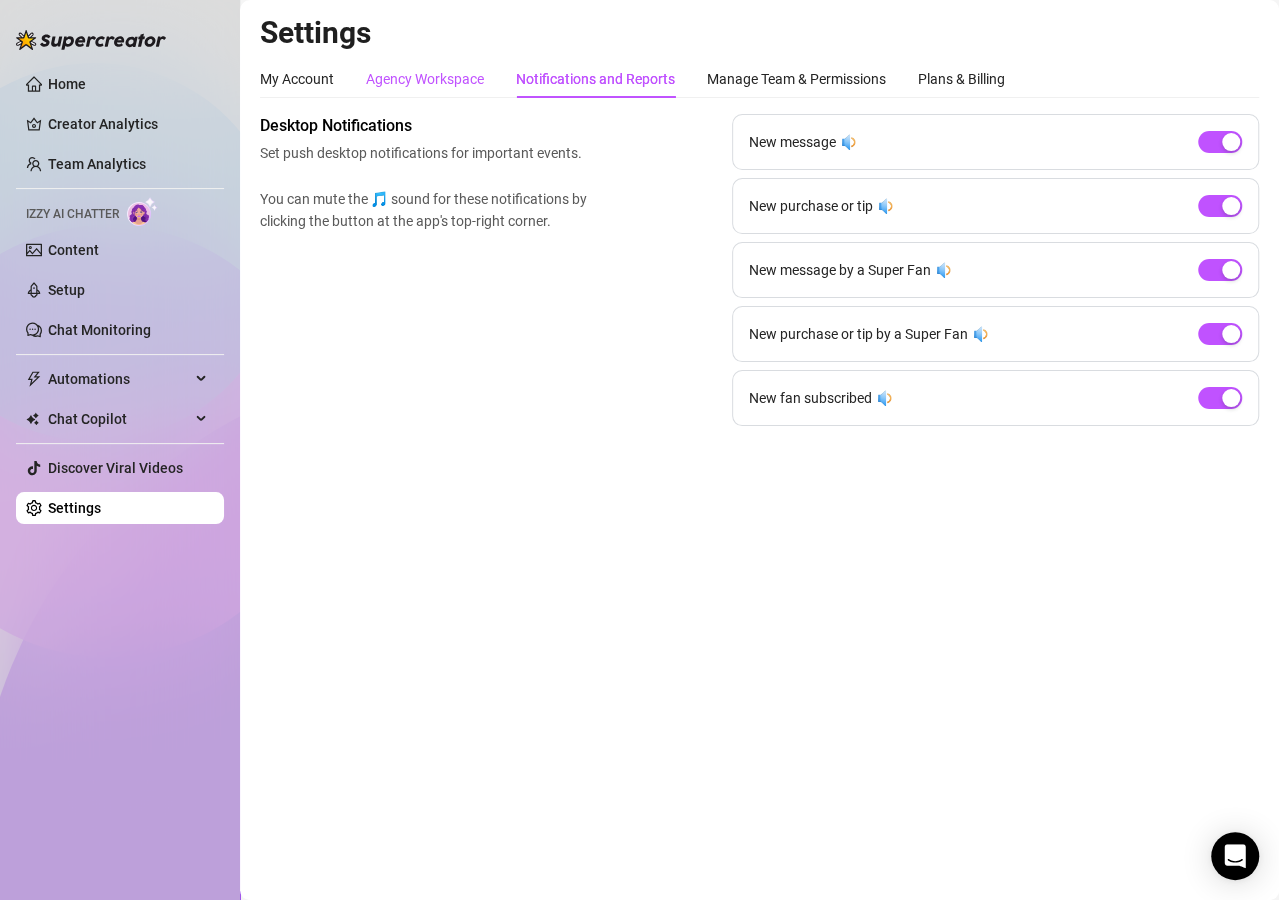 click on "Agency Workspace" at bounding box center (425, 79) 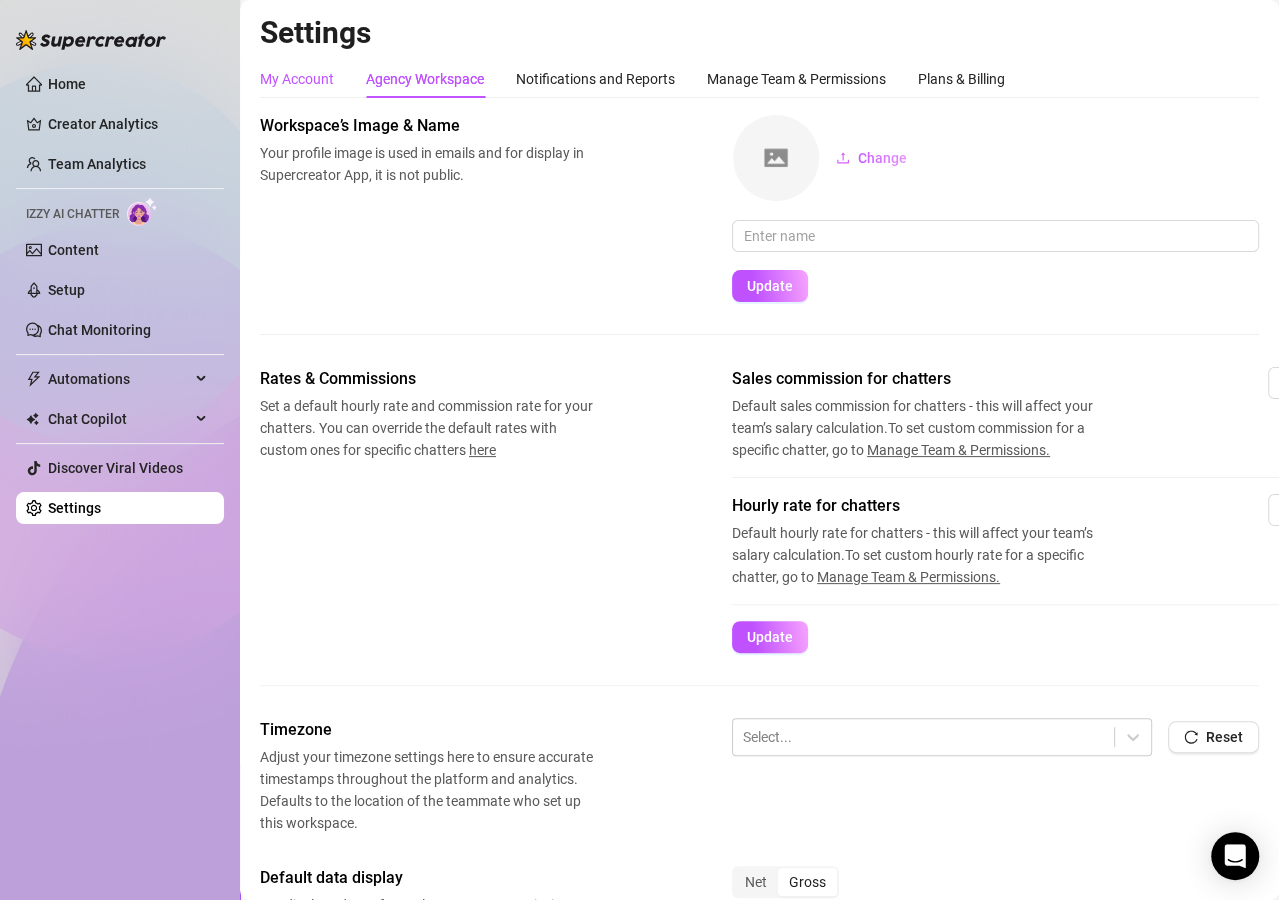 click on "My Account" at bounding box center (297, 79) 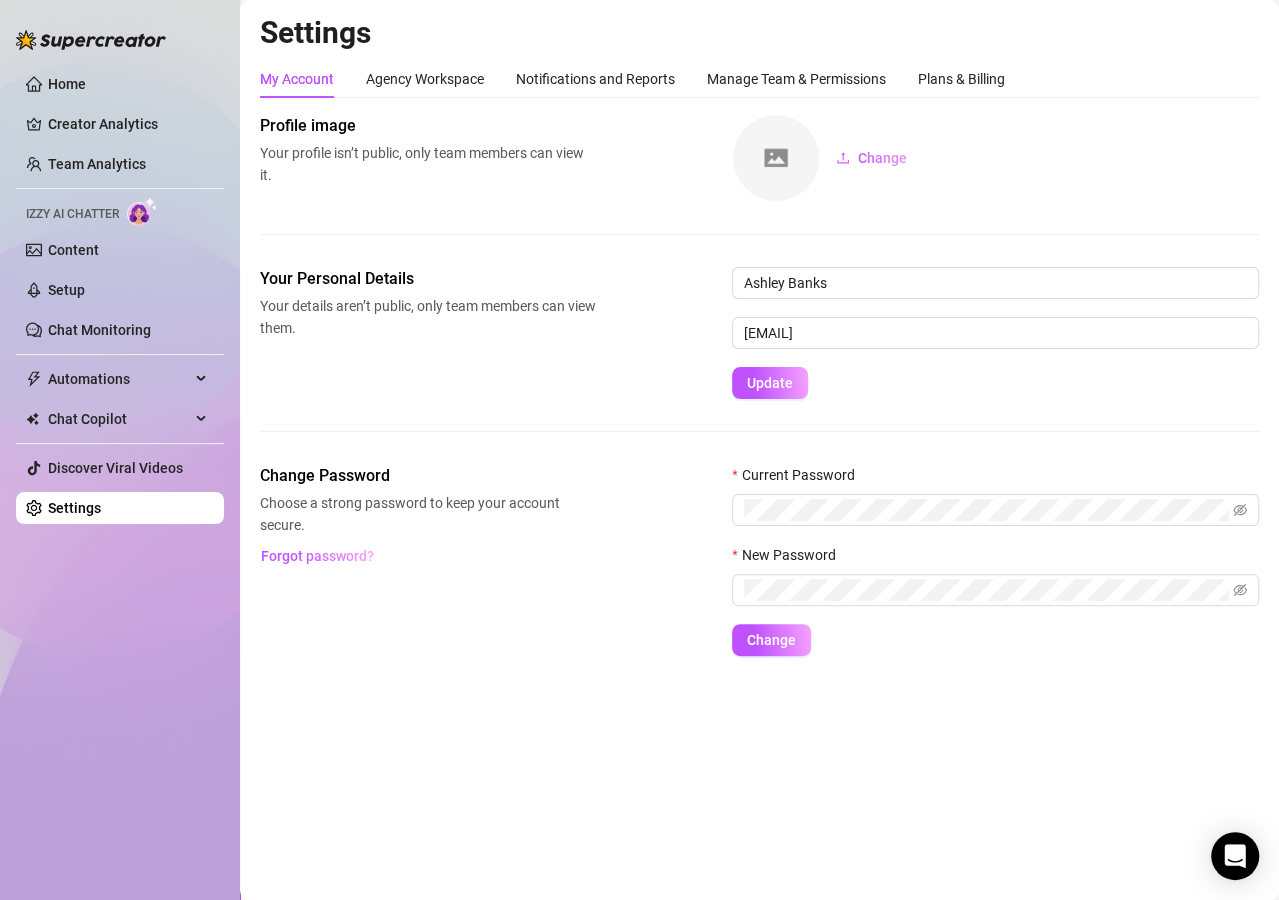 click on "Izzy AI Chatter" at bounding box center (72, 214) 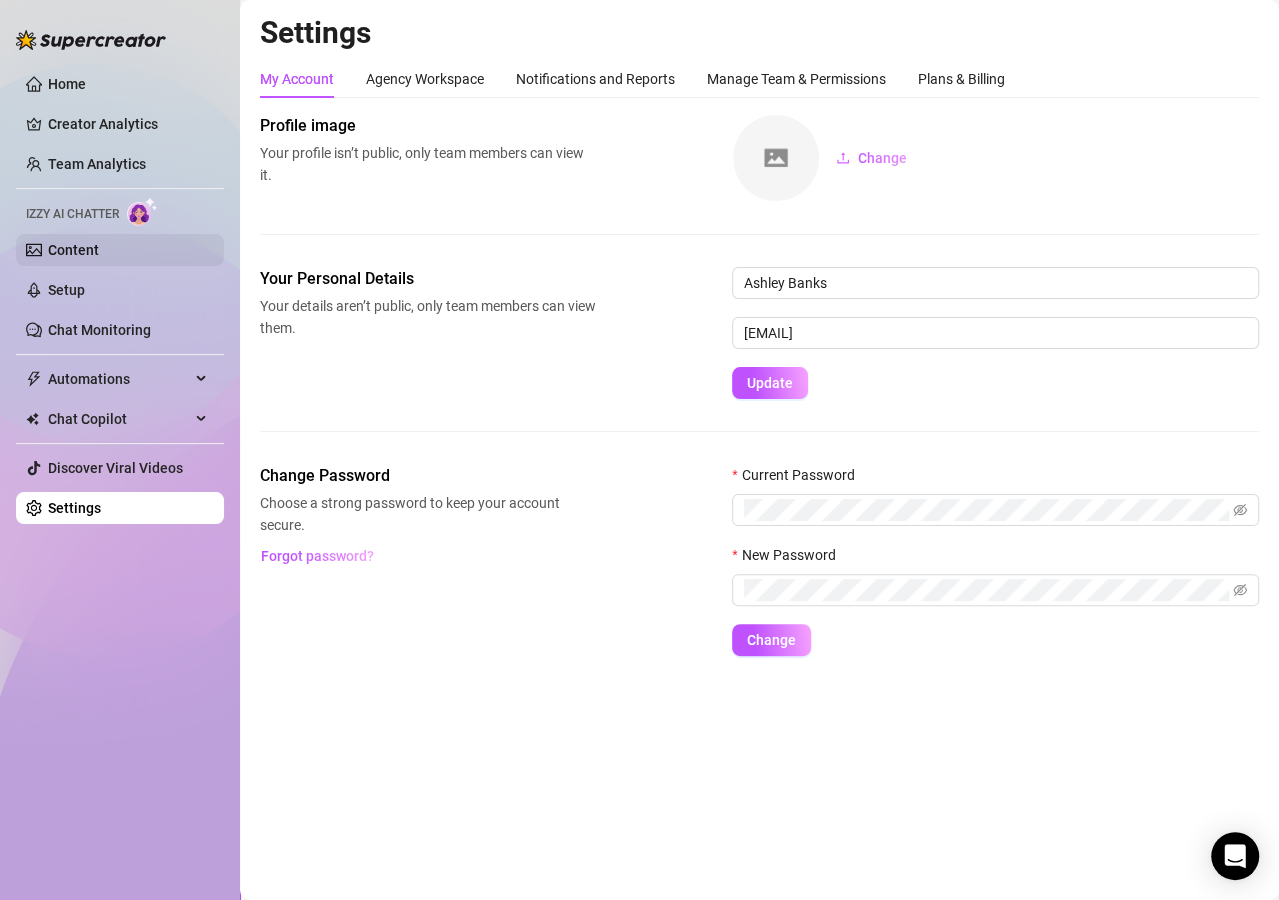 click on "Content" at bounding box center [73, 250] 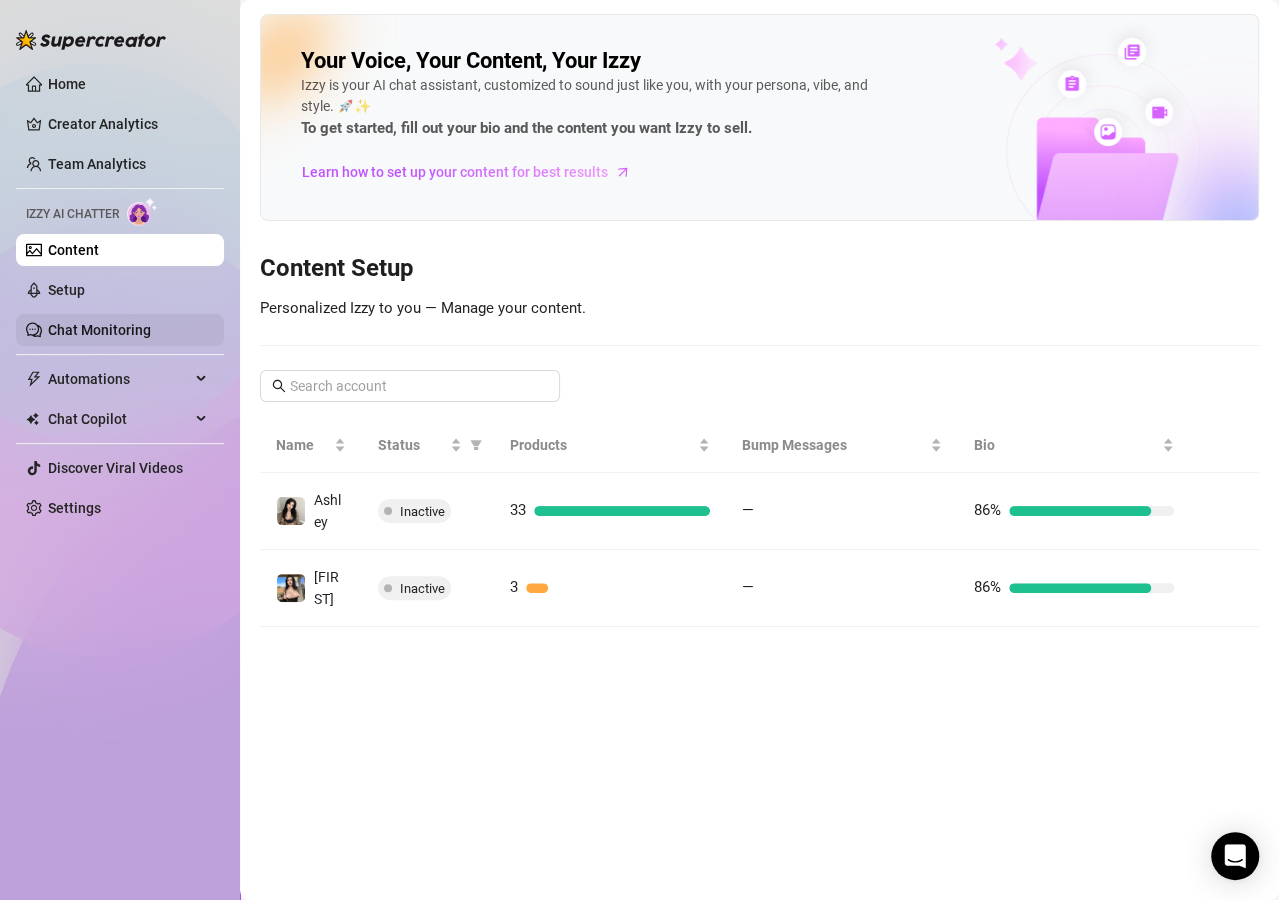 click on "Chat Monitoring" at bounding box center [99, 330] 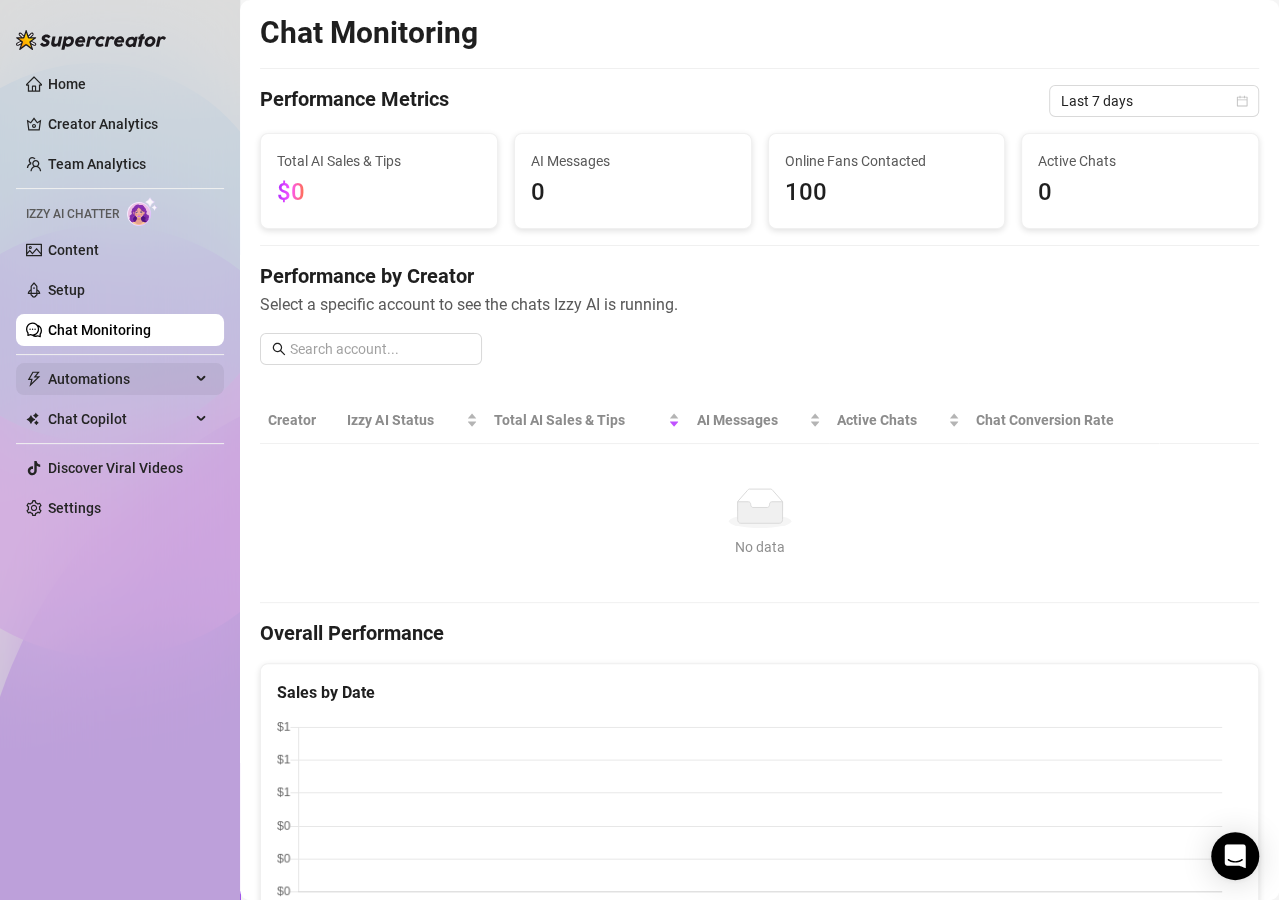 click on "Automations" at bounding box center [119, 379] 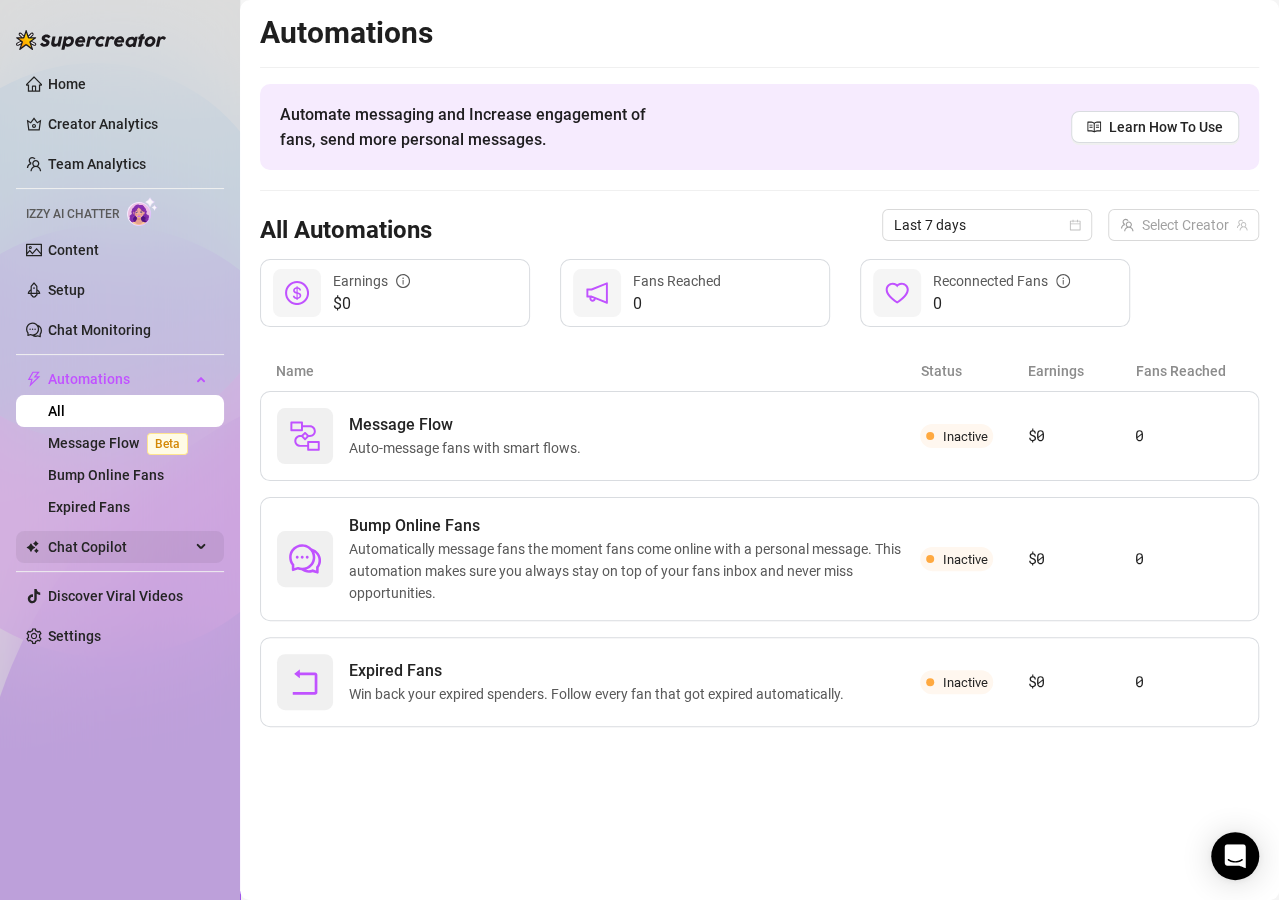 click on "Chat Copilot" at bounding box center [119, 547] 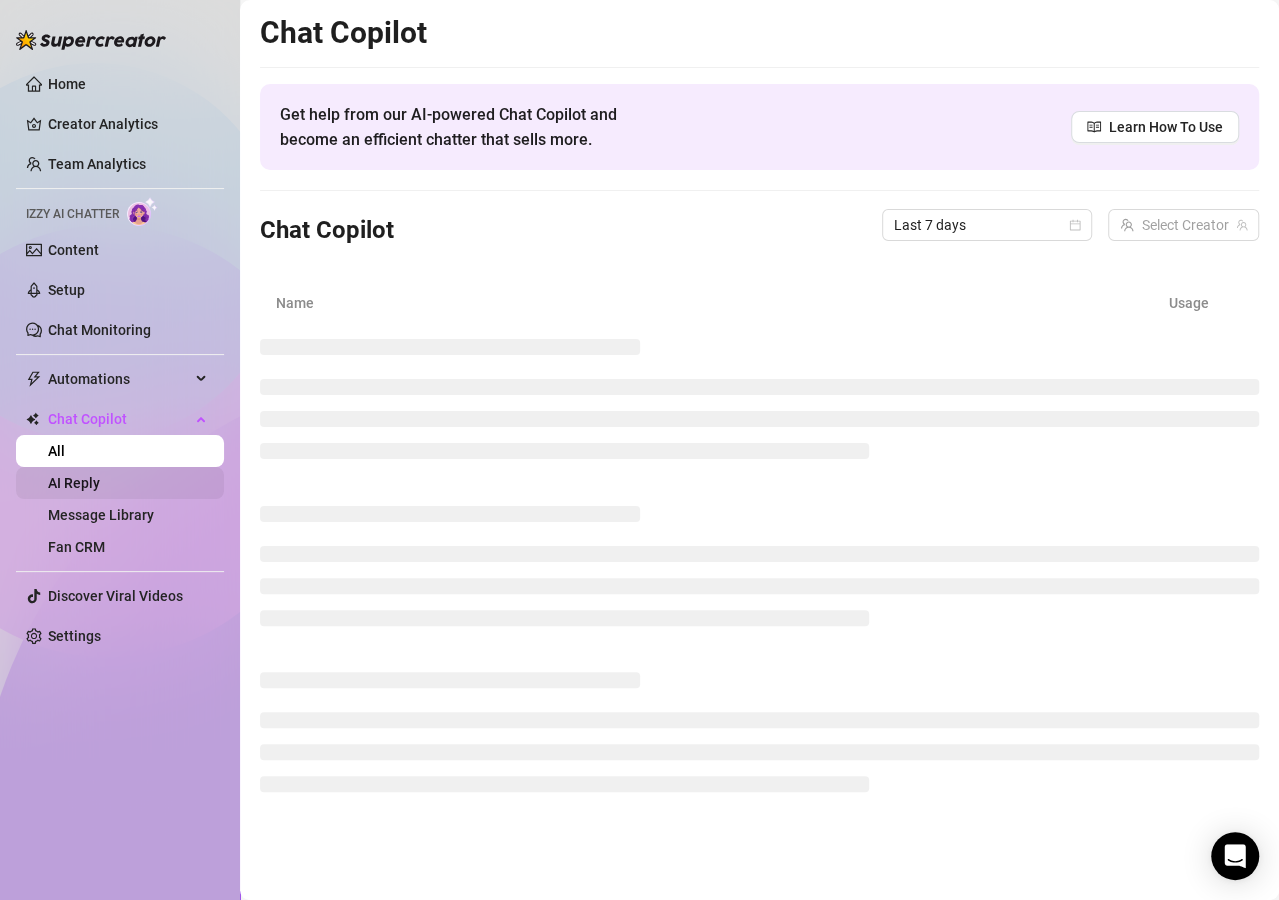 click on "AI Reply" at bounding box center (74, 483) 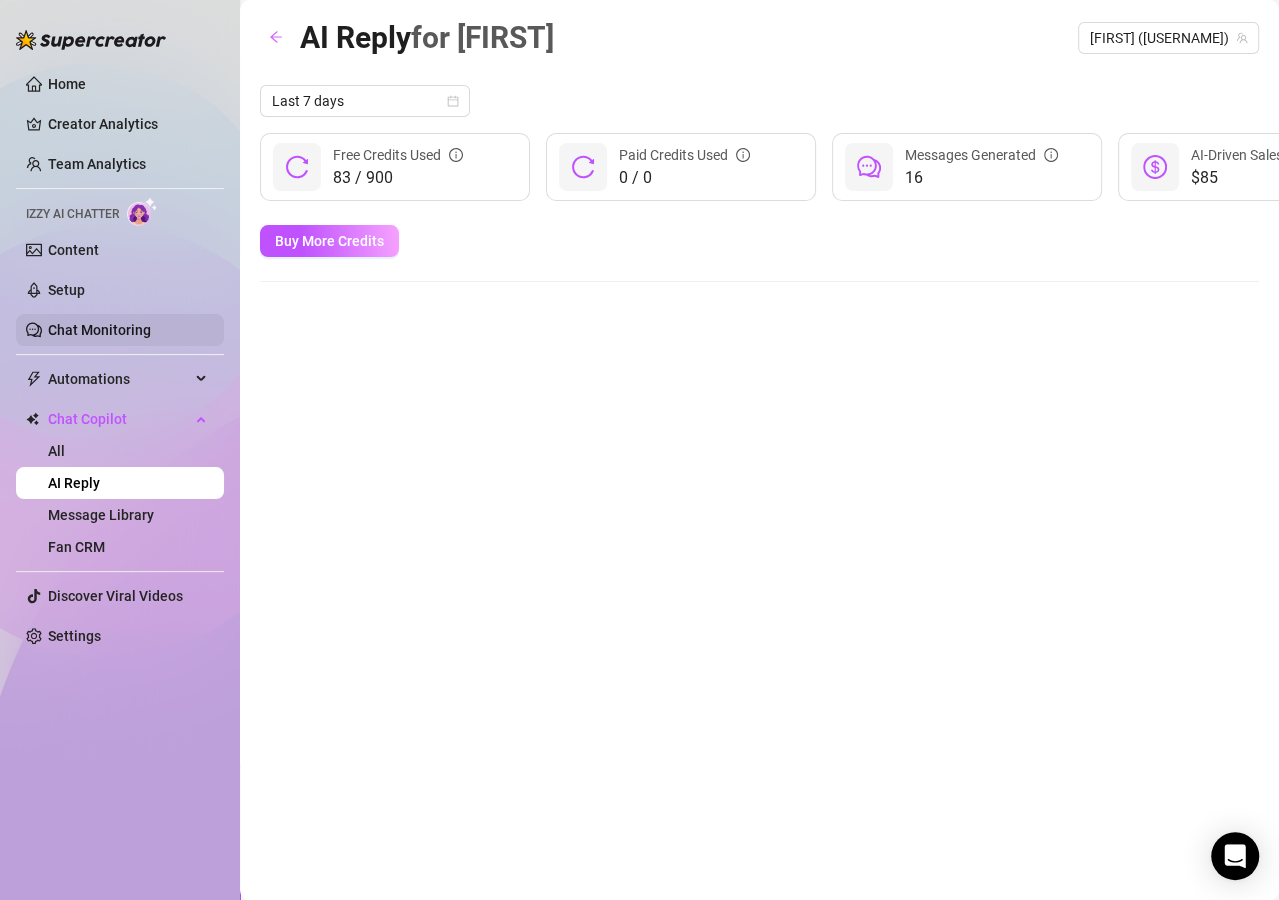 click on "Chat Monitoring" at bounding box center (99, 330) 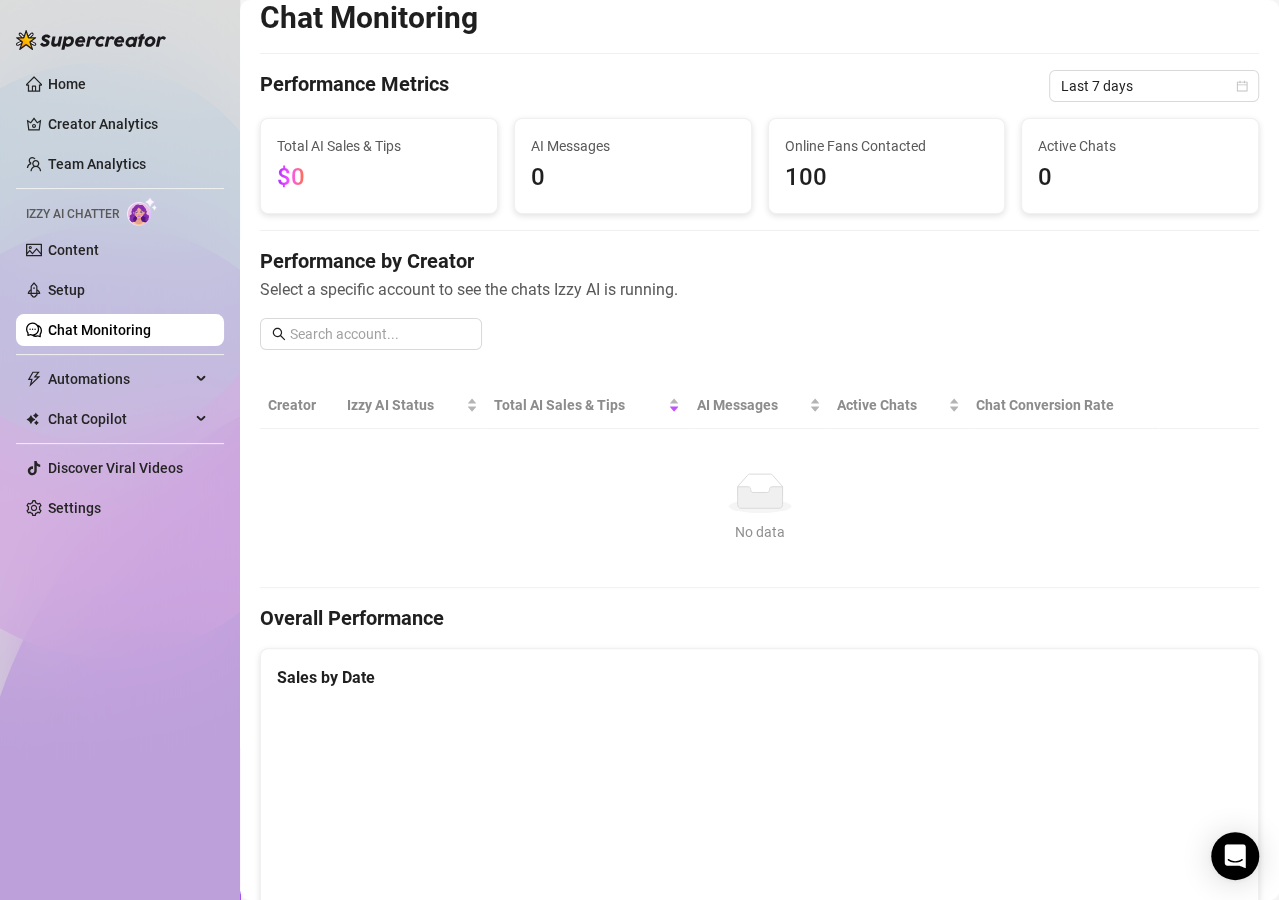 scroll, scrollTop: 0, scrollLeft: 0, axis: both 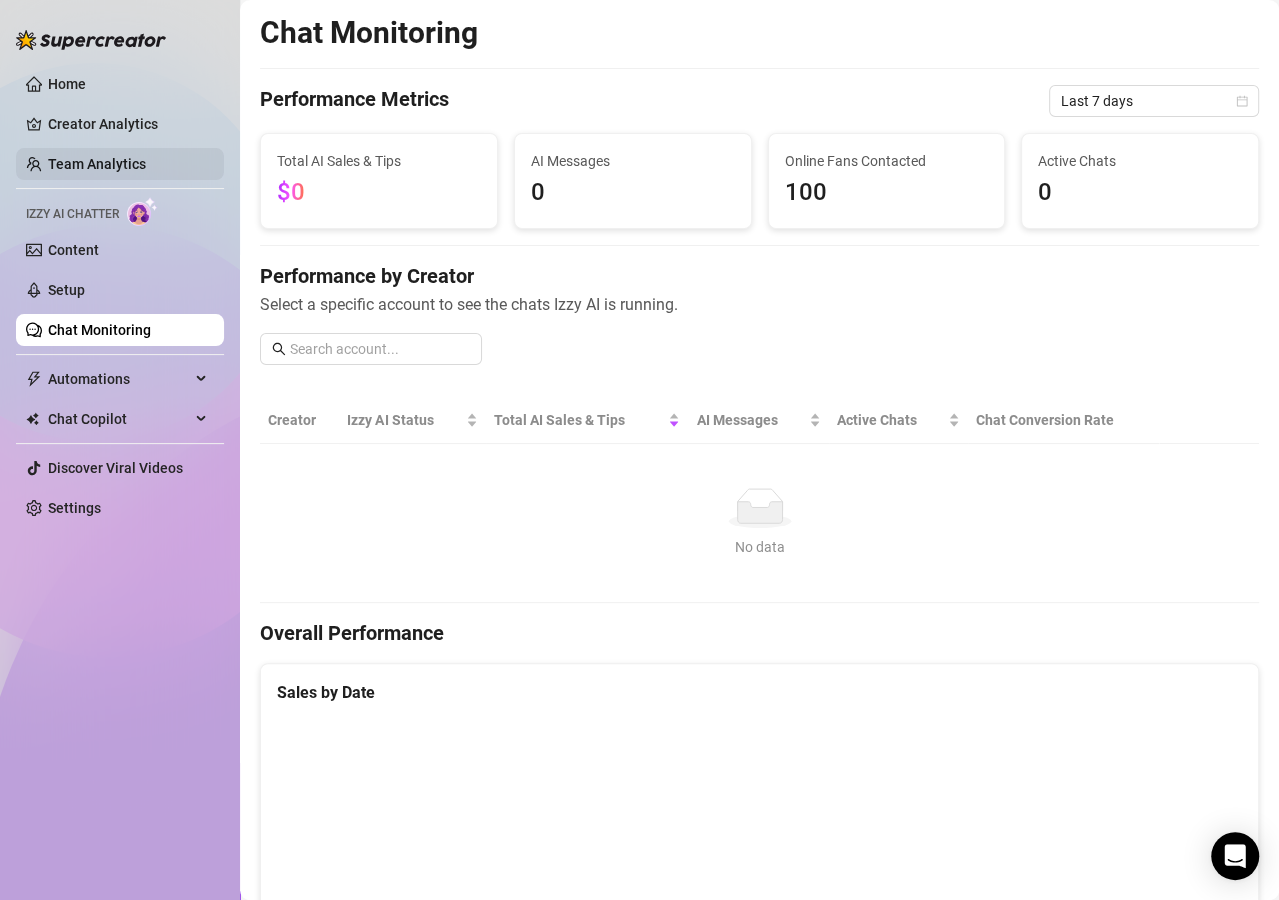 click on "Team Analytics" at bounding box center (97, 164) 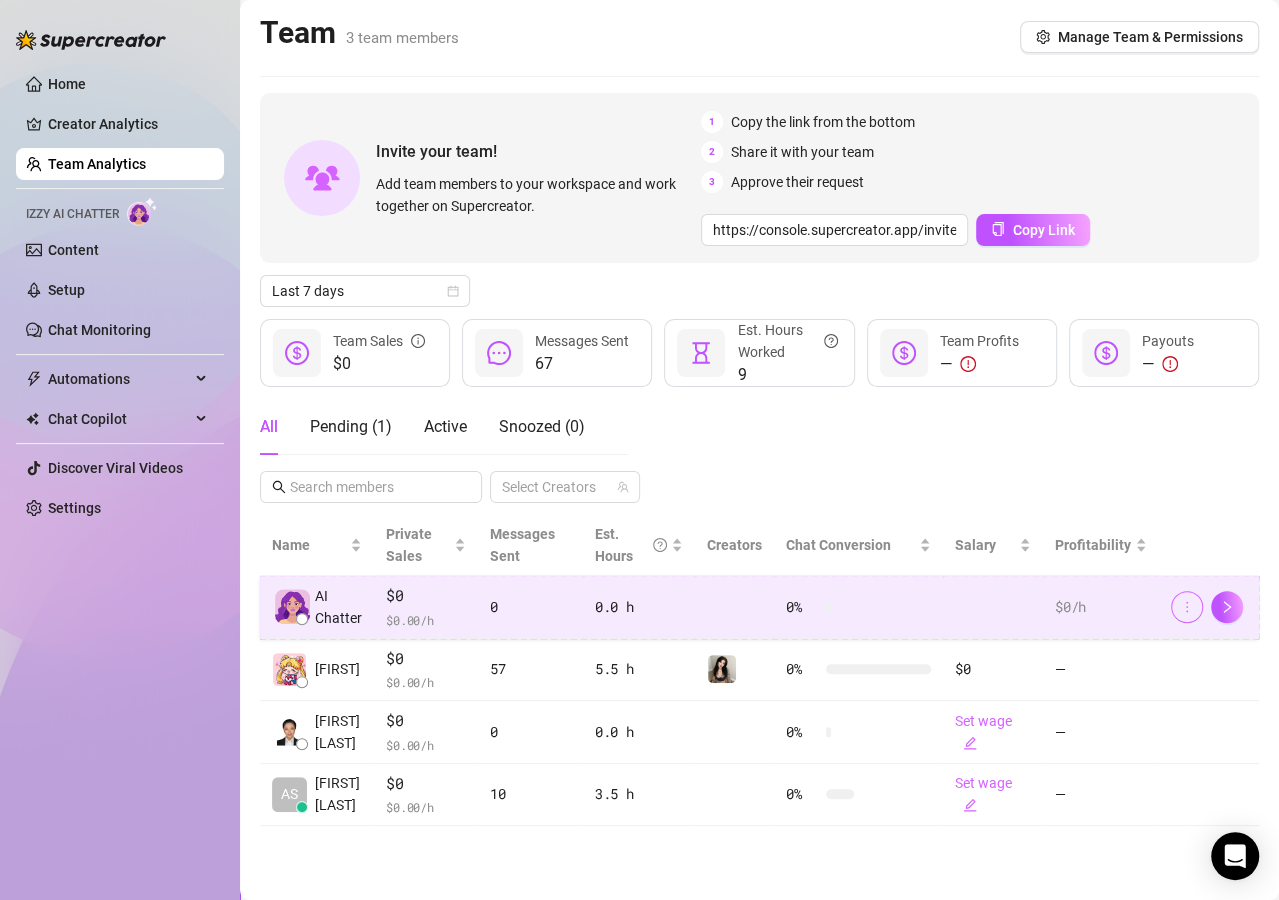 click 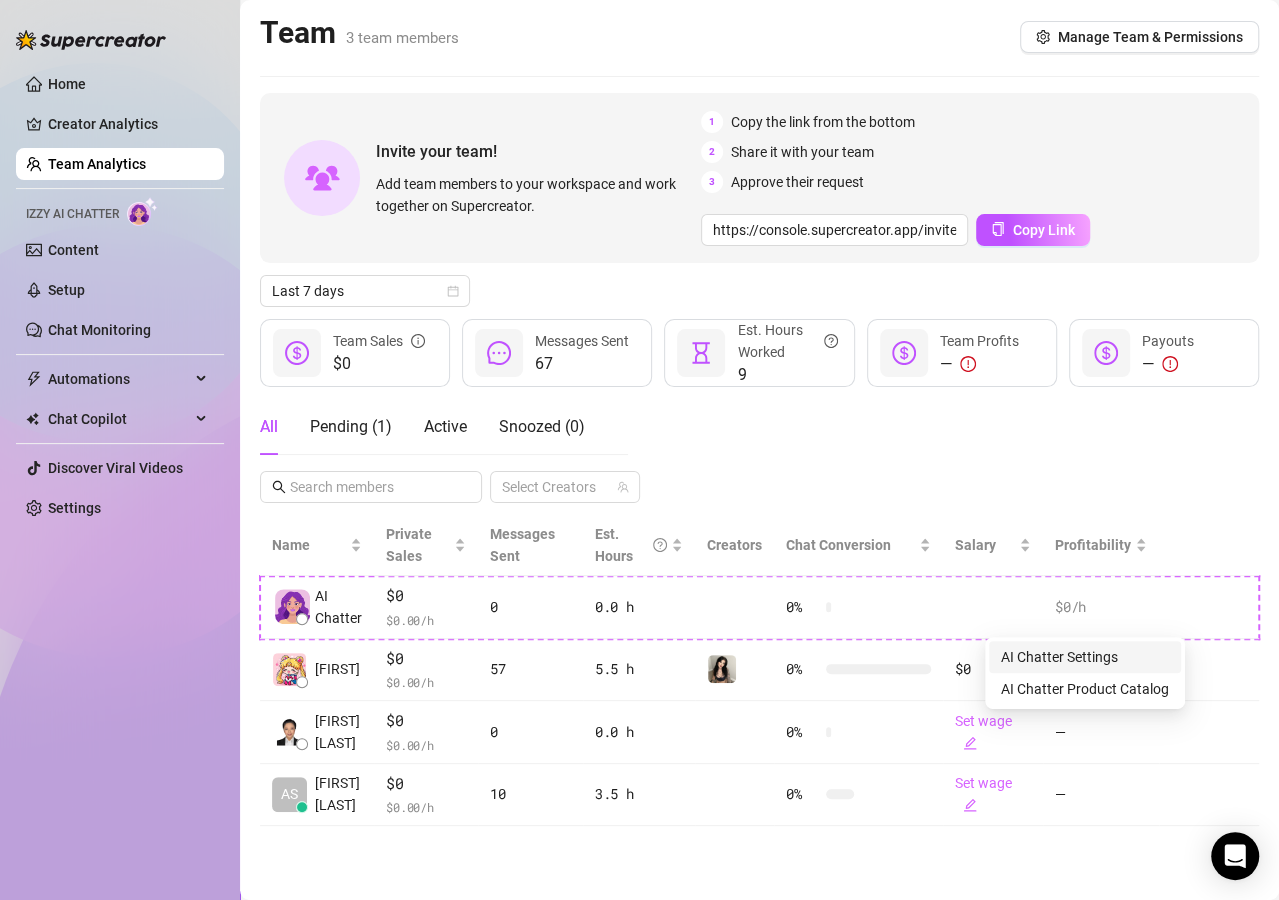 click on "AI Chatter Settings" at bounding box center [1059, 657] 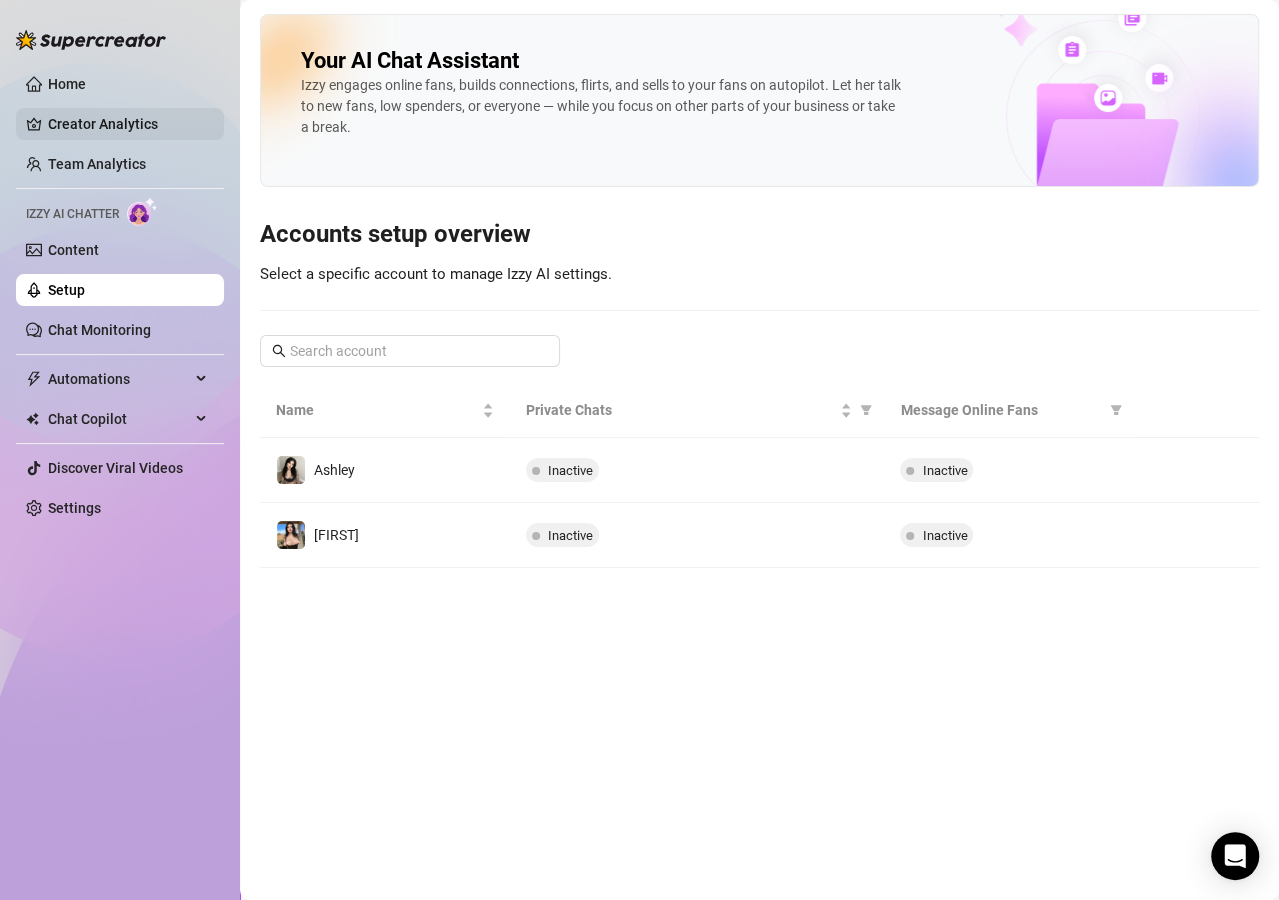 click on "Creator Analytics" at bounding box center (128, 124) 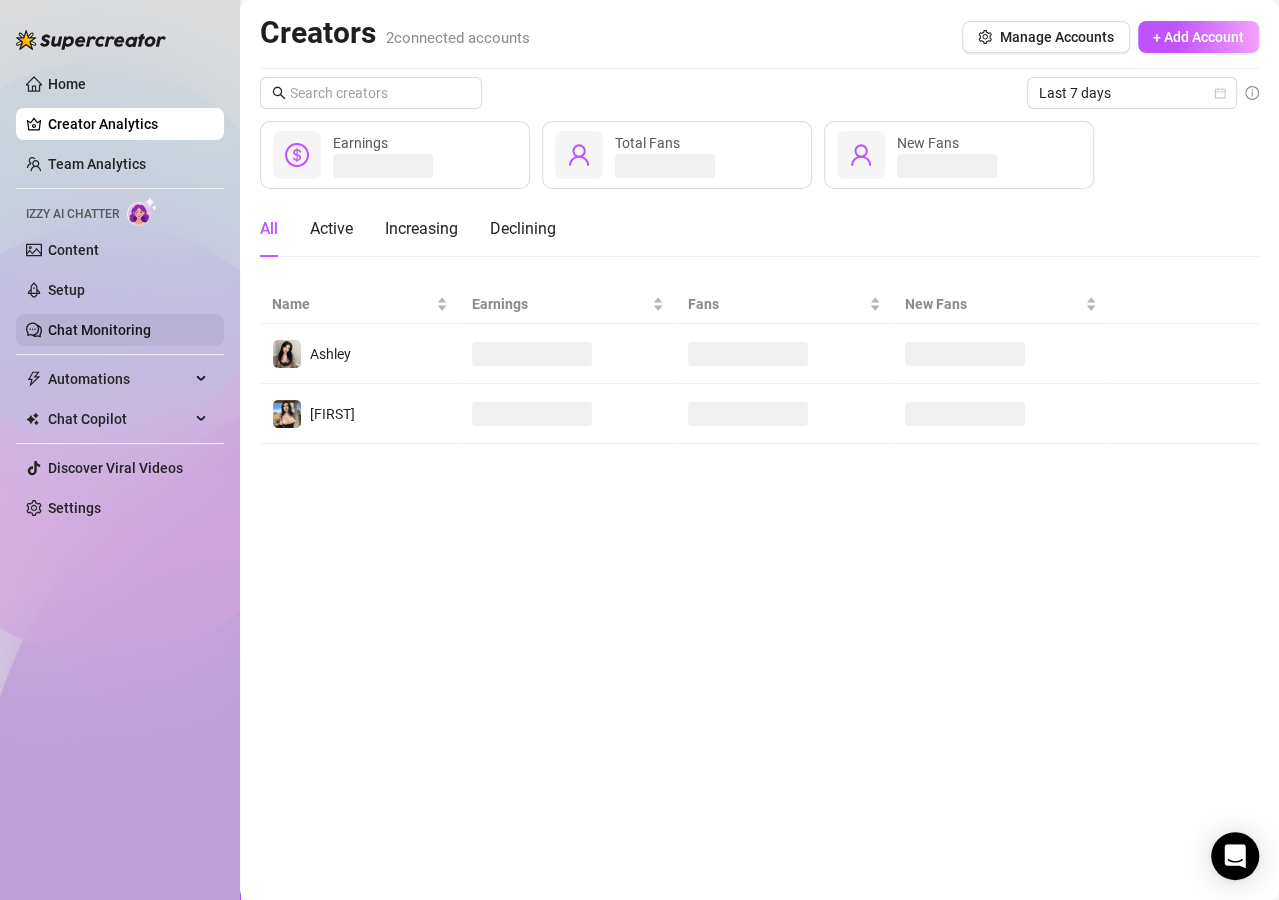 click on "Chat Monitoring" at bounding box center (99, 330) 